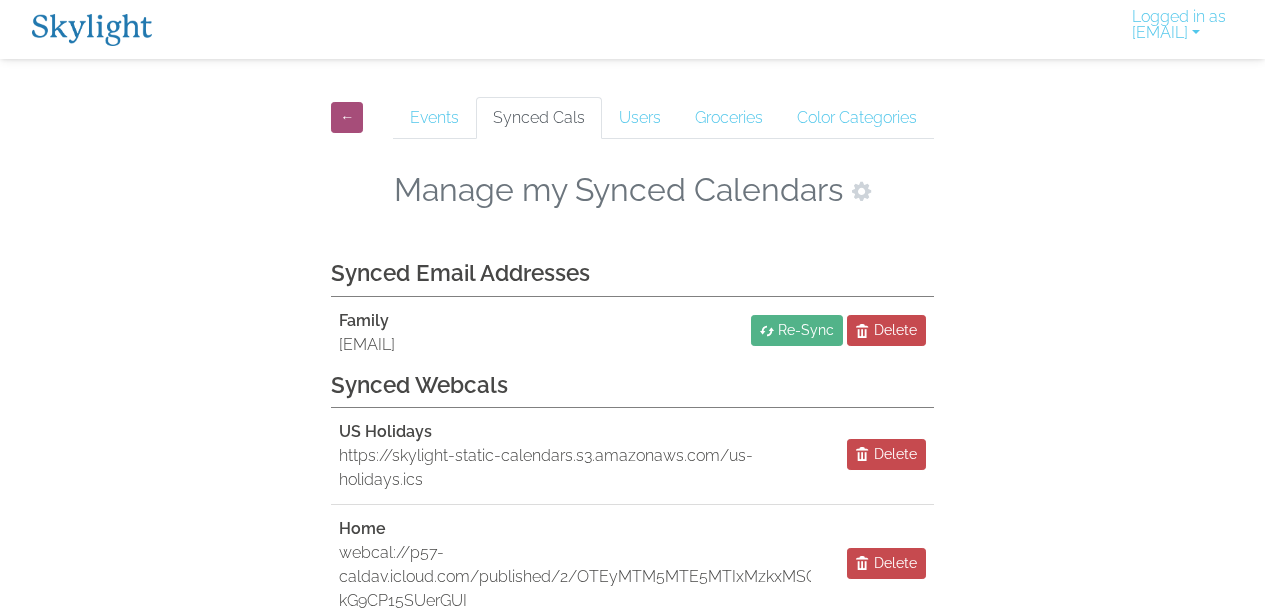 scroll, scrollTop: 0, scrollLeft: 0, axis: both 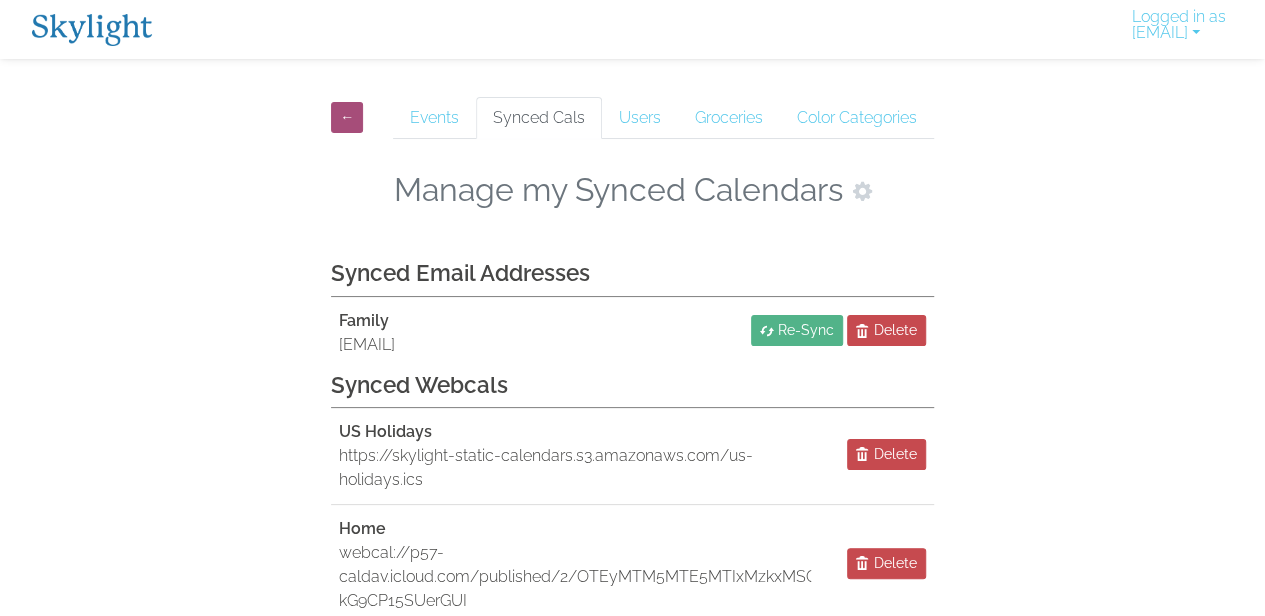 click on "← Events Synced Cals Users Groceries Color Categories Manage my Synced Calendars Synced Email Addresses Family roblester1@gmail.com  Re-Sync  Delete Synced Webcals US Holidays https://skylight-static-calendars.s3.amazonaws.com/us-holidays.ics  Delete Home webcal://p57-caldav.icloud.com/published/2/OTEyMTM5MTE5MTIxMzkxMSOyaICflh6gvJak61GYcqJ1eGvrs-kG9CP15SUerGUI  Delete Calendar webcal://p57-caldav.icloud.com/published/2/OTEyMTM5MTE5MTIxMzkxMSOyaICflh6gvJak61GYcqJxAK54J7sbonxs4t_lKijgMamgN7T2Q0qqtPv7ukV7IzzOSBMuzDVvwcdW2QVzJ3c  Delete Sync a New Calendar" at bounding box center (632, 448) 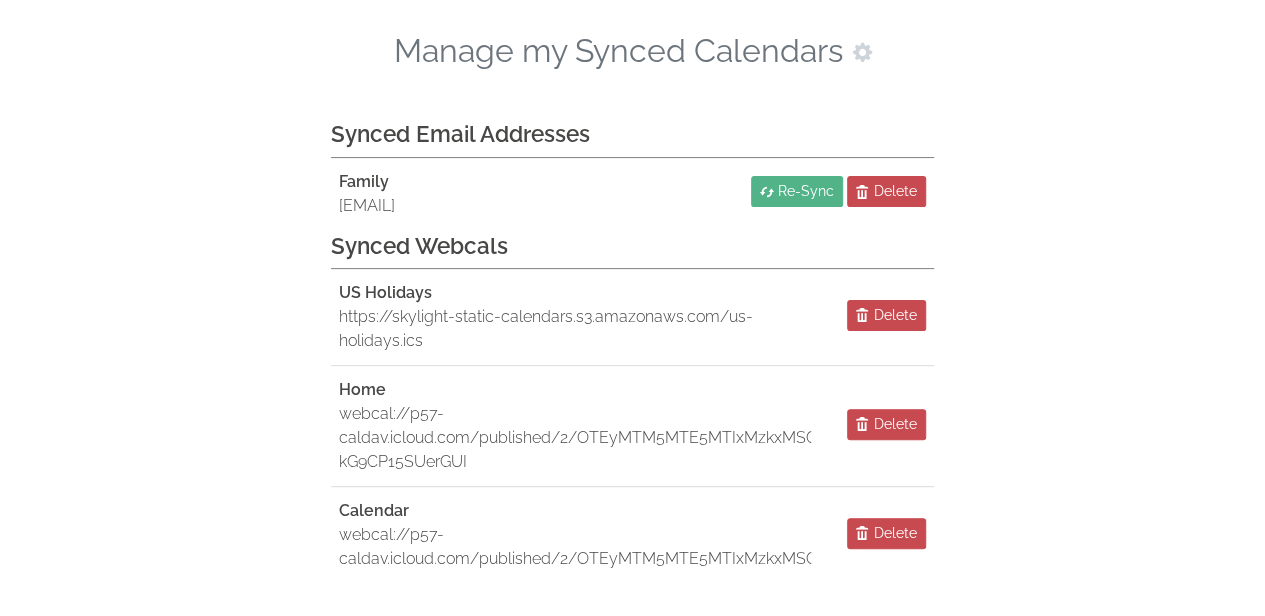 scroll, scrollTop: 99, scrollLeft: 0, axis: vertical 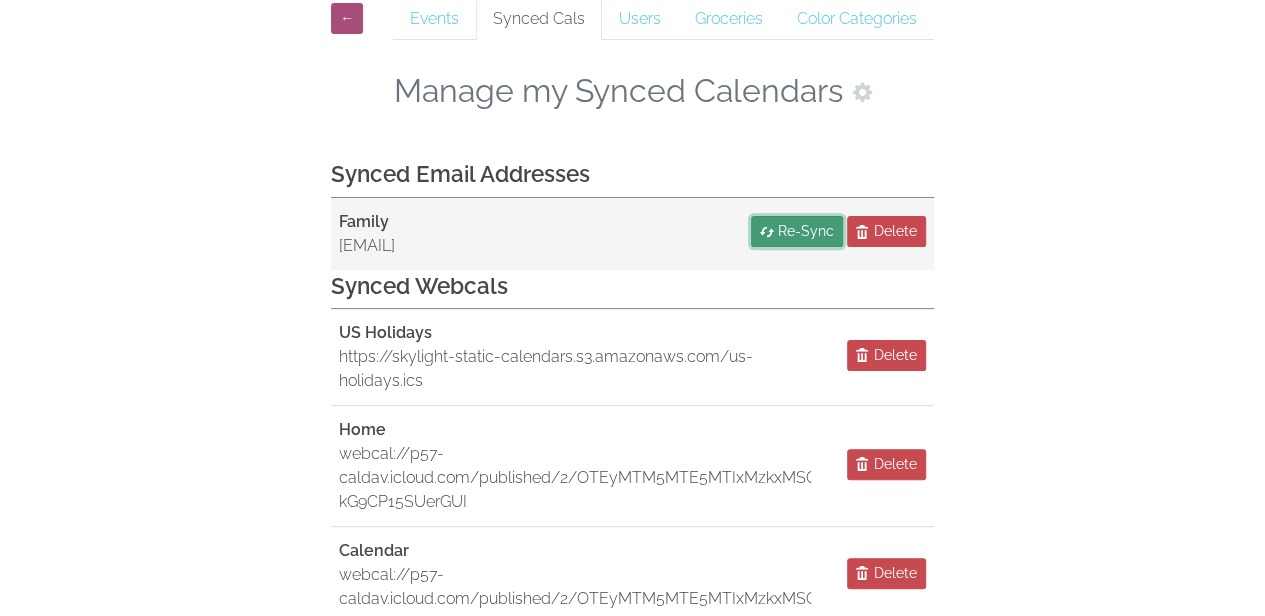 click on "Re-Sync" at bounding box center (806, 231) 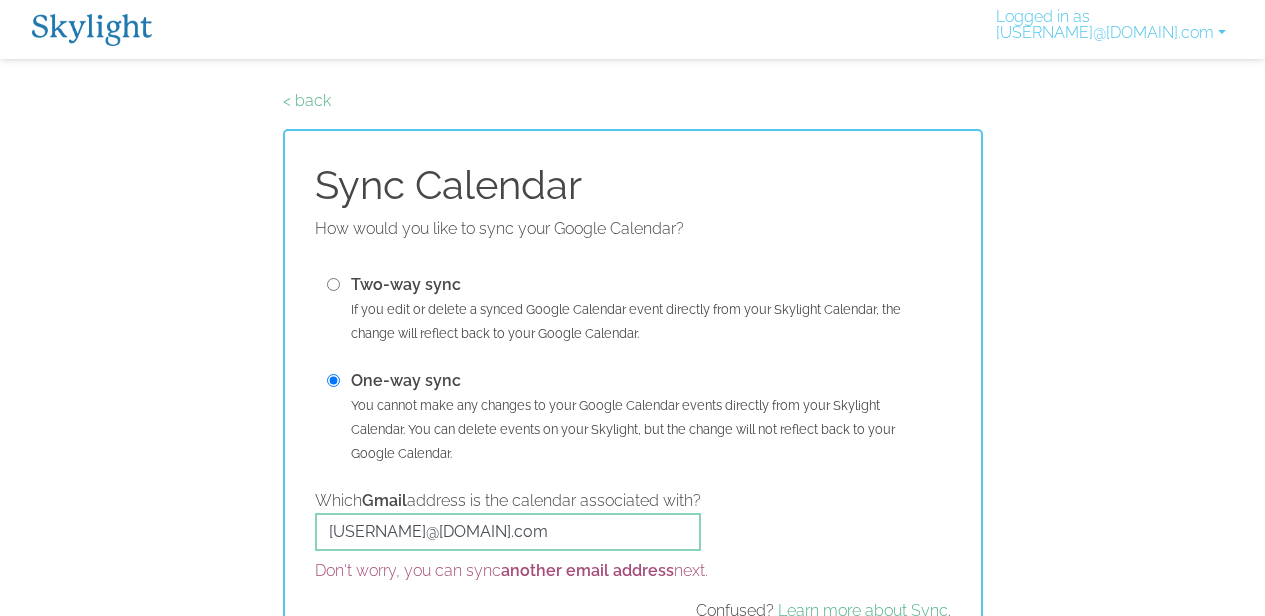 scroll, scrollTop: 0, scrollLeft: 0, axis: both 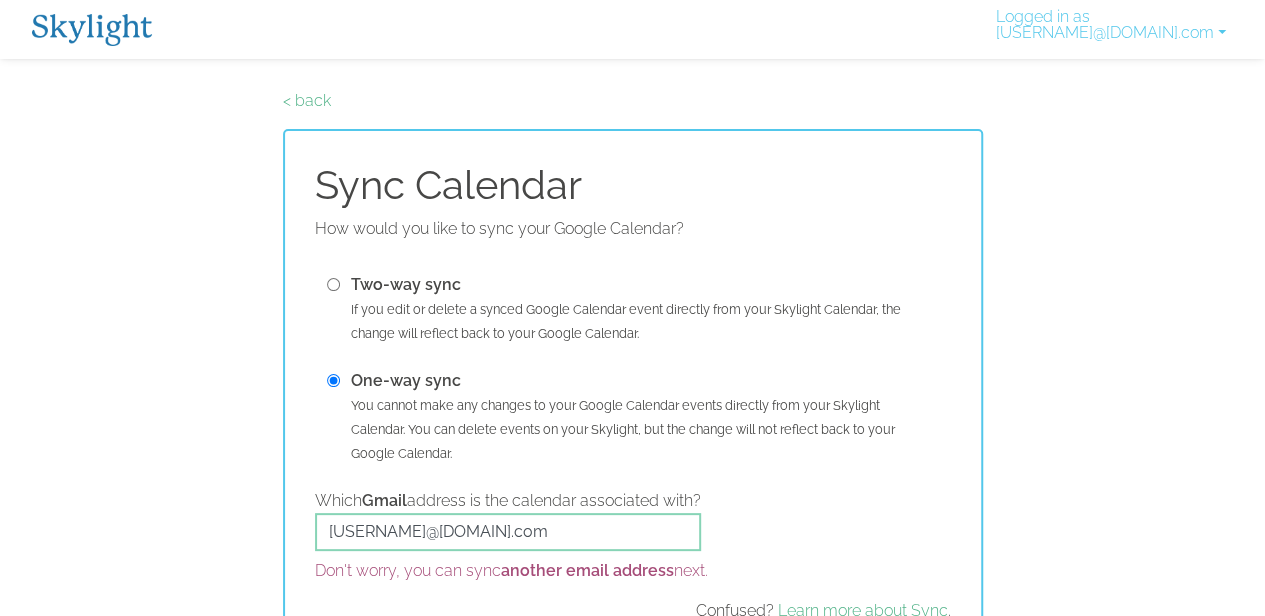 click on "< back Sync Calendar How would you like to sync your Google Calendar? Two-way sync If you edit or delete a synced Google Calendar event directly from your Skylight Calendar, the change will reflect back to your Google Calendar. One-way sync You cannot make any changes to your Google Calendar events directly from your Skylight Calendar. You can delete events on your Skylight, but the change will not reflect back to your Google Calendar. Which  Gmail  address is the calendar associated with? roblester1@gmail.com Don't worry, you can sync  another email address  next. Confused?   Learn more about Sync . Nevermind, I’ll invite  Individual Events" at bounding box center [632, 411] 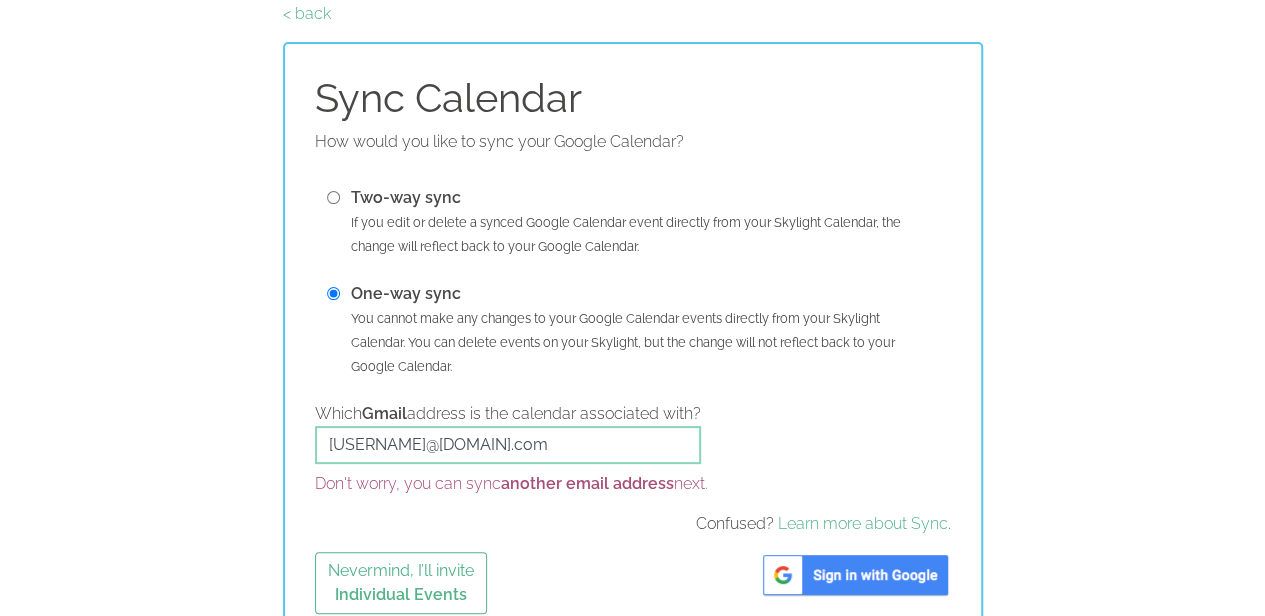 scroll, scrollTop: 116, scrollLeft: 0, axis: vertical 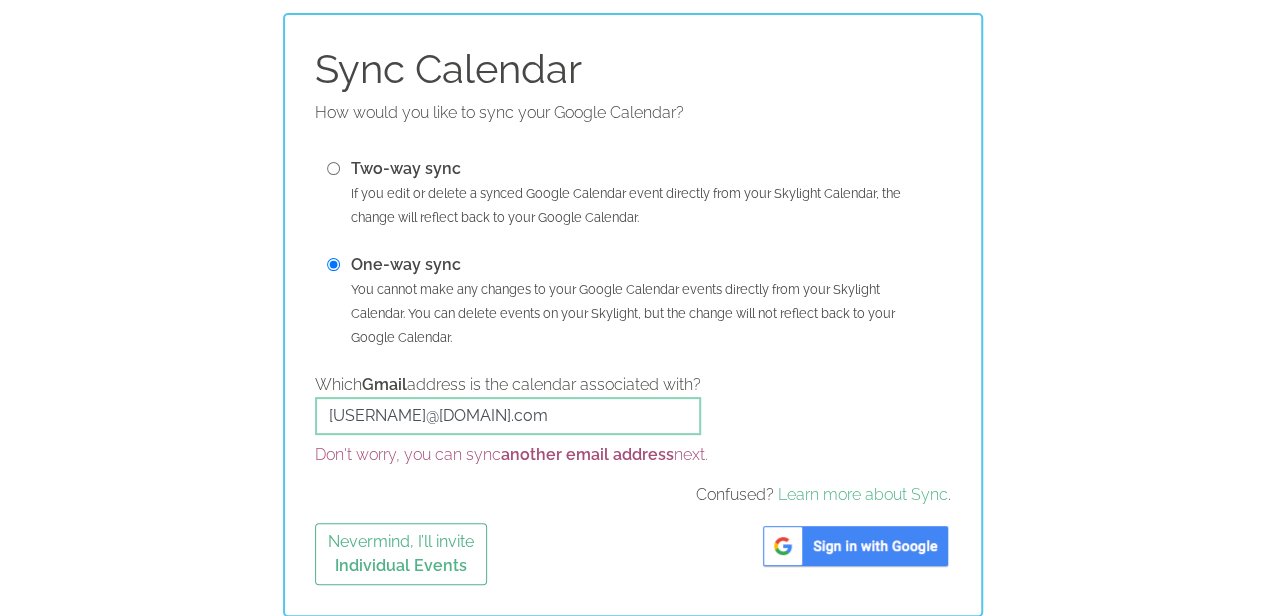 click at bounding box center [333, 168] 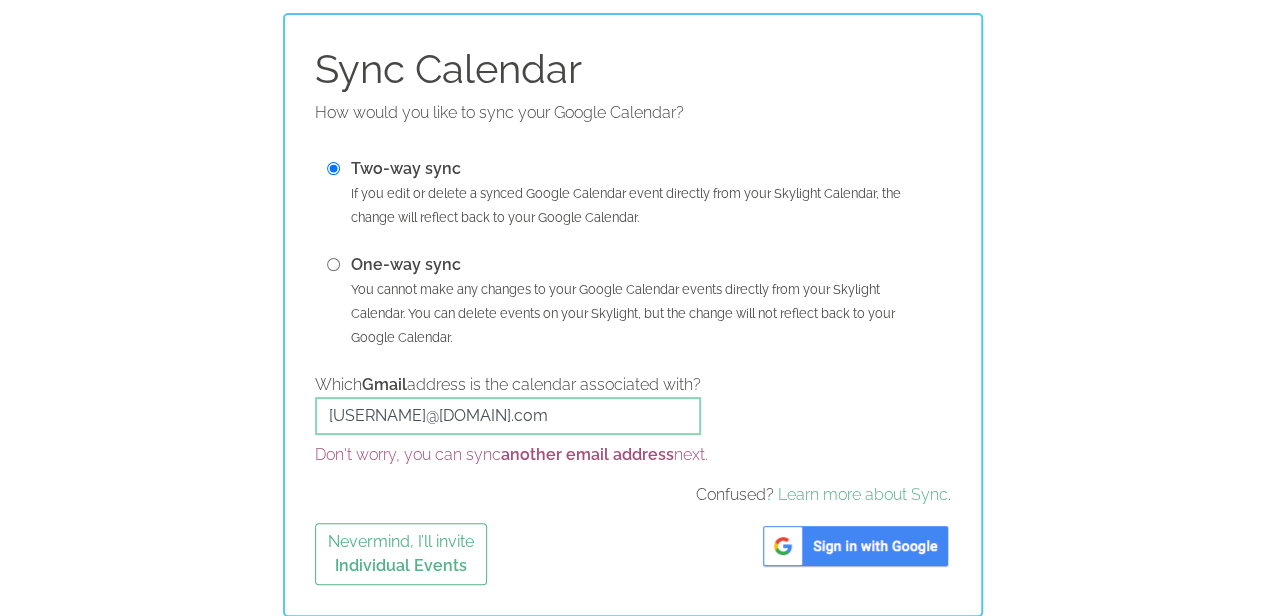 click on "< back Sync Calendar How would you like to sync your Google Calendar? Two-way sync If you edit or delete a synced Google Calendar event directly from your Skylight Calendar, the change will reflect back to your Google Calendar. One-way sync You cannot make any changes to your Google Calendar events directly from your Skylight Calendar. You can delete events on your Skylight, but the change will not reflect back to your Google Calendar. Which  Gmail  address is the calendar associated with? roblester1@gmail.com Don't worry, you can sync  another email address  next. Confused?   Learn more about Sync . Nevermind, I’ll invite  Individual Events" at bounding box center [632, 295] 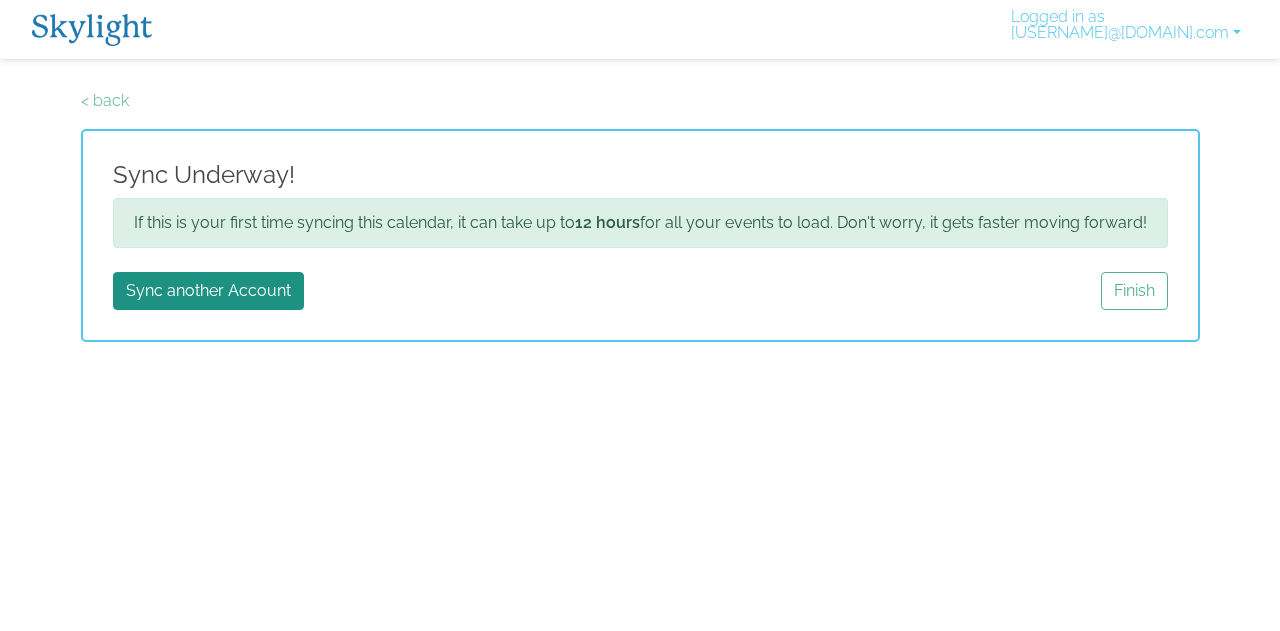 scroll, scrollTop: 0, scrollLeft: 0, axis: both 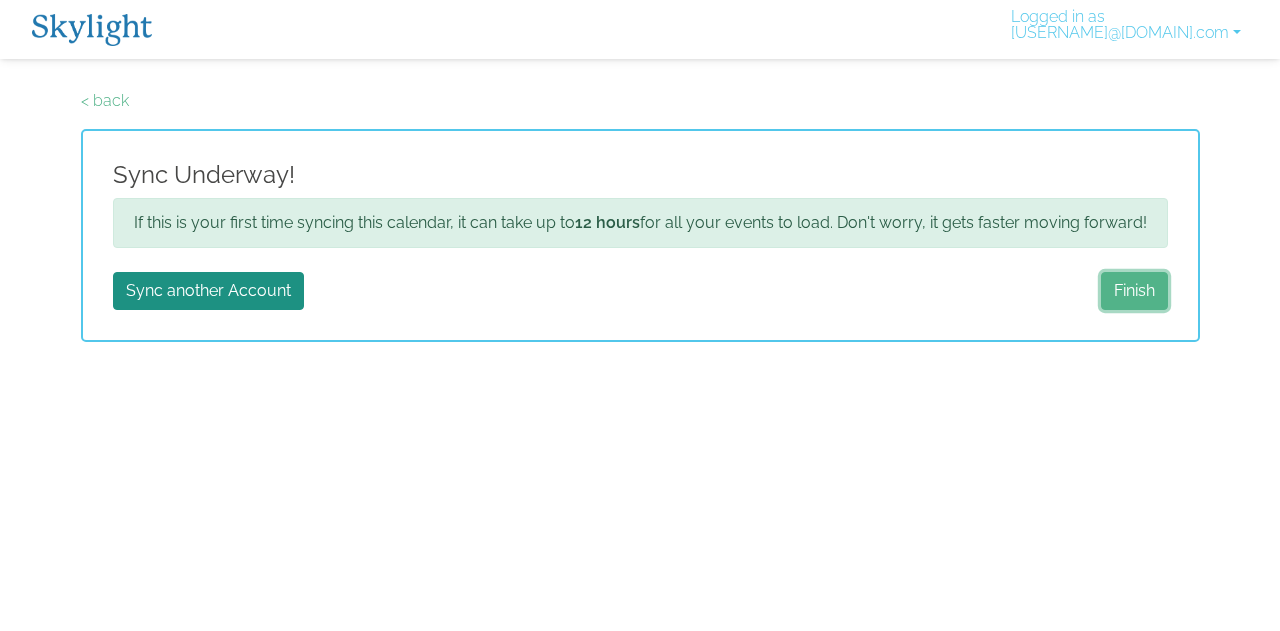 click on "Finish" at bounding box center (1134, 291) 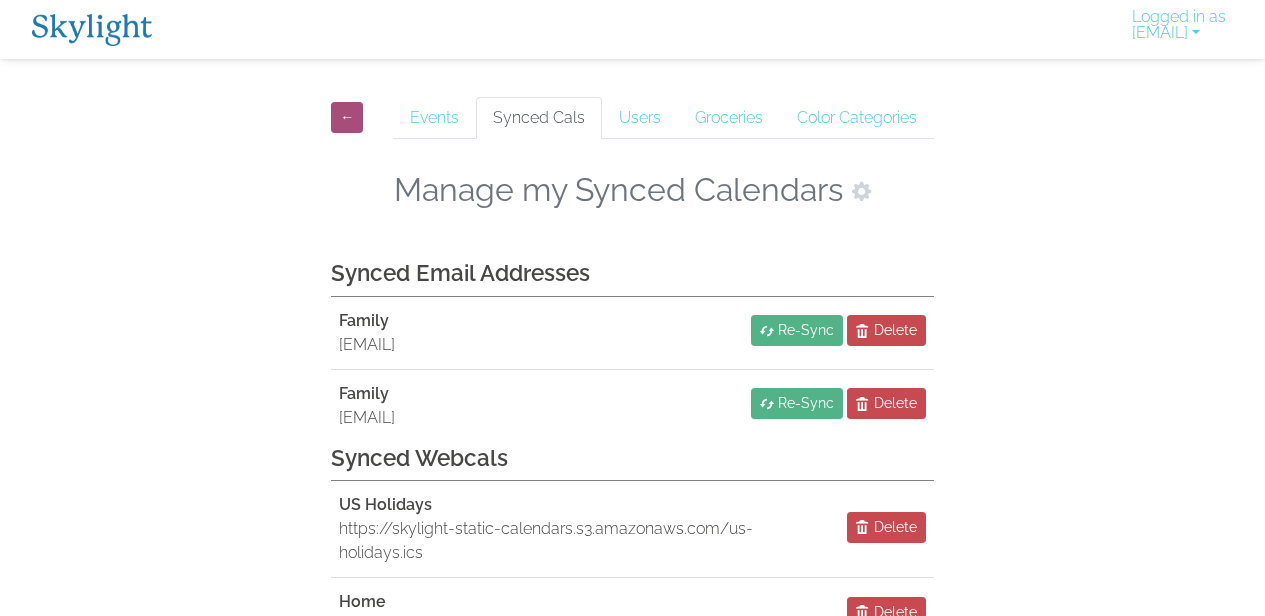 scroll, scrollTop: 0, scrollLeft: 0, axis: both 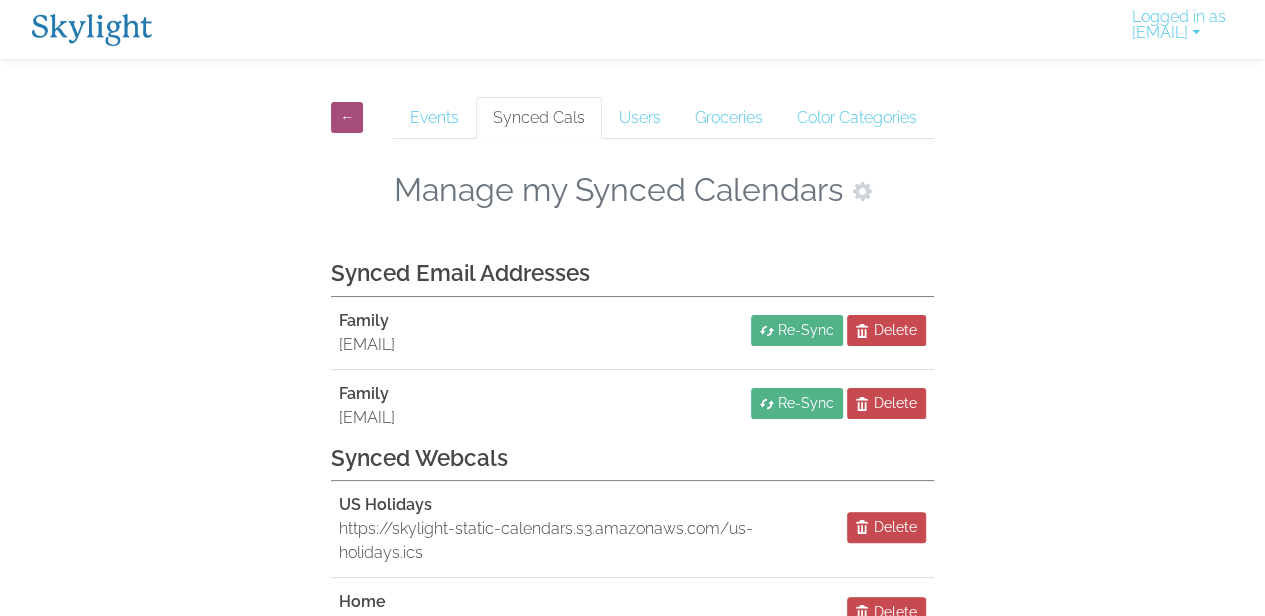 click on "← Events Synced Cals Users Groceries Color Categories Manage my Synced Calendars Synced Email Addresses Family [EMAIL]  Re-Sync  Delete Family [EMAIL]  Re-Sync  Delete Synced Webcals US Holidays https://skylight-static-calendars.s3.amazonaws.com/us-holidays.ics  Delete Home [WEB CAL]  Delete Calendar [WEB CAL]  Delete Sync a New Calendar" at bounding box center (632, 449) 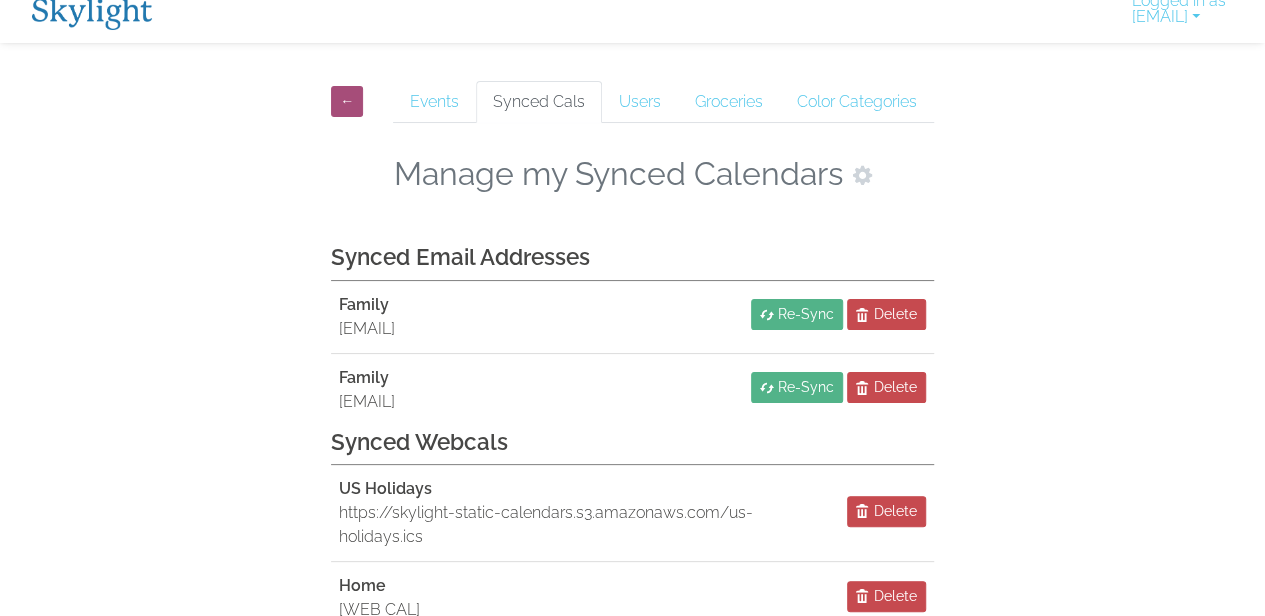 scroll, scrollTop: 0, scrollLeft: 0, axis: both 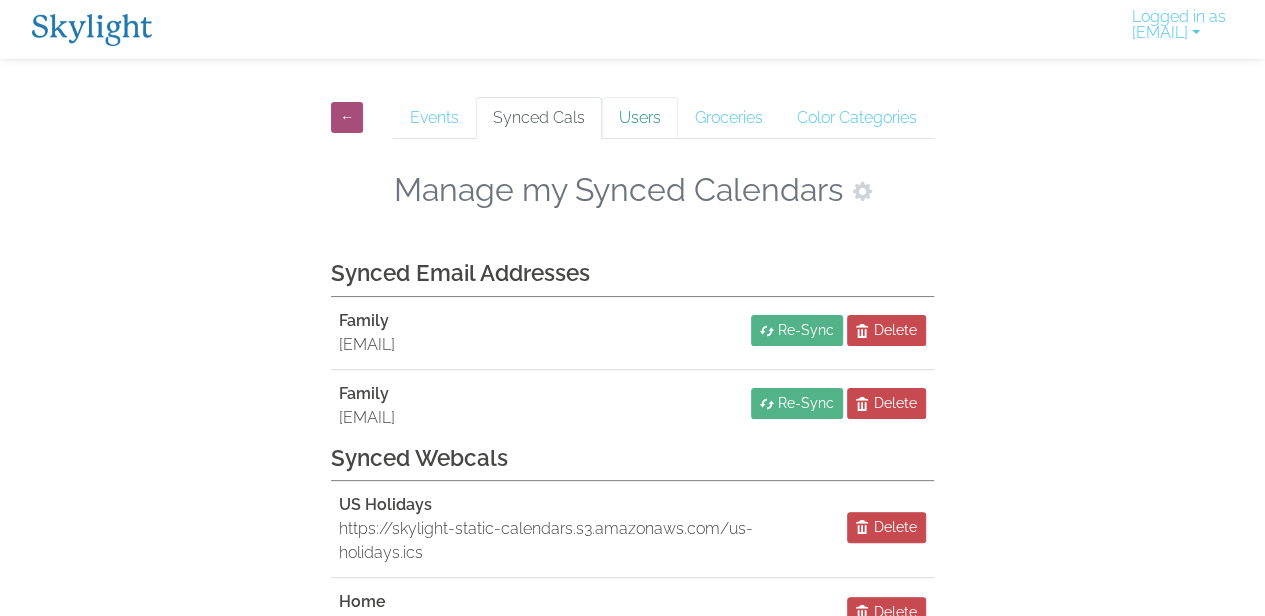 click on "Users" at bounding box center [640, 118] 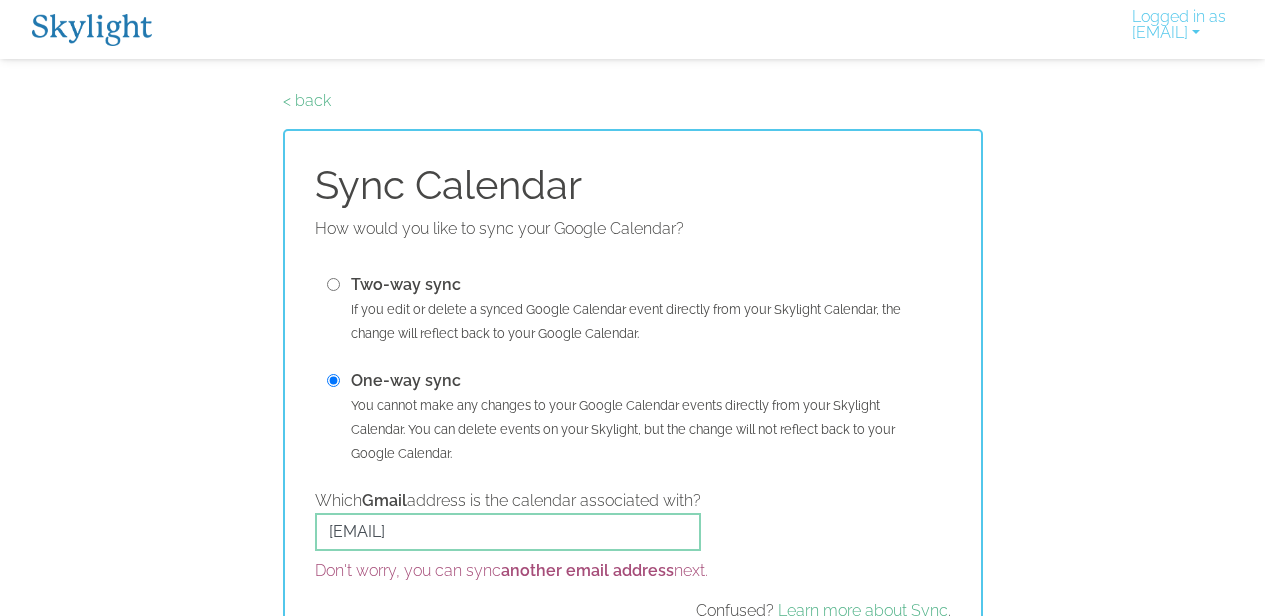 scroll, scrollTop: 0, scrollLeft: 0, axis: both 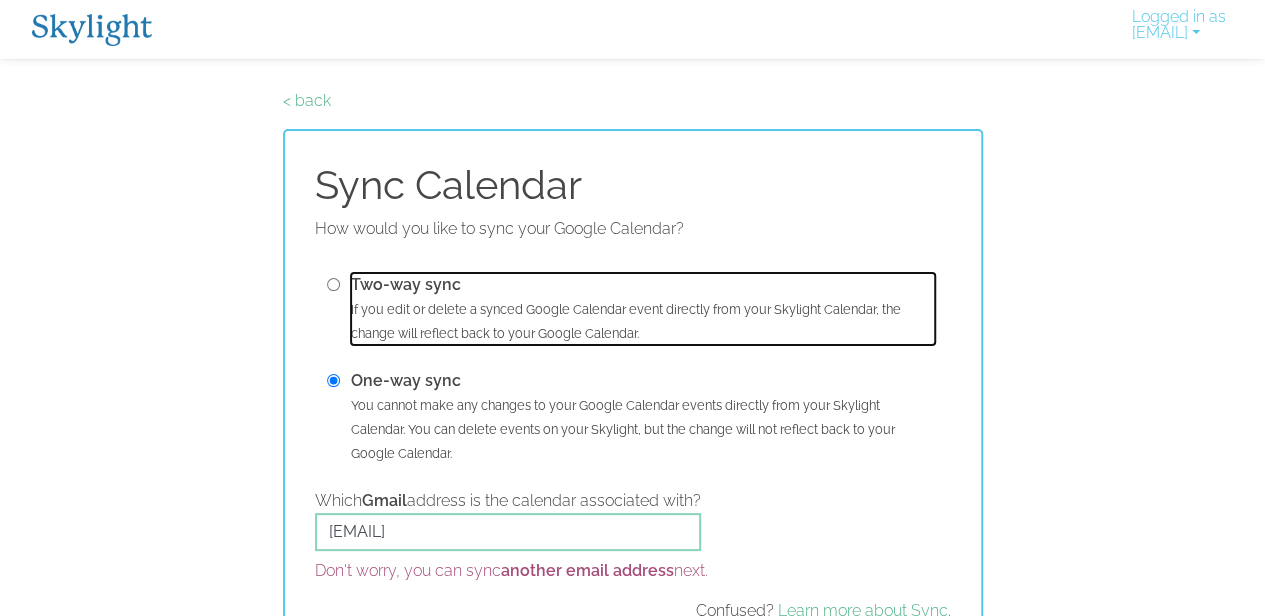 click on "Two-way sync" at bounding box center (406, 284) 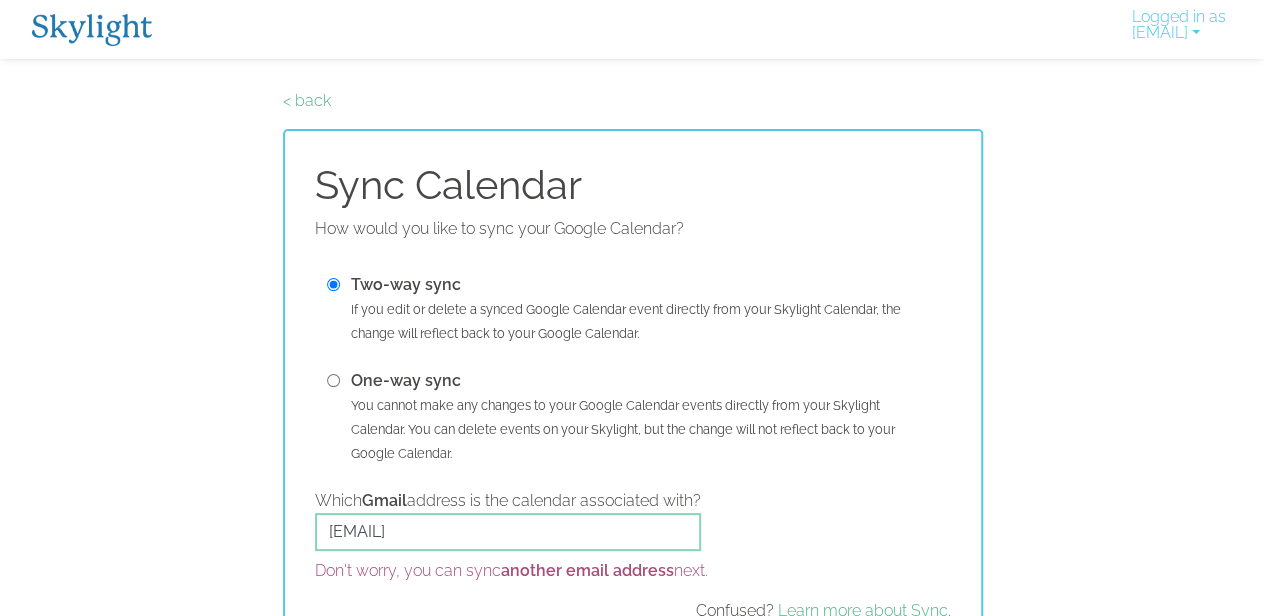 click on "< back Sync Calendar How would you like to sync your Google Calendar? Two-way sync If you edit or delete a synced Google Calendar event directly from your Skylight Calendar, the change will reflect back to your Google Calendar. One-way sync You cannot make any changes to your Google Calendar events directly from your Skylight Calendar. You can delete events on your Skylight, but the change will not reflect back to your Google Calendar. Which  Gmail  address is the calendar associated with? rob.lester1@gmail.com Don't worry, you can sync  another email address  next. Confused?   Learn more about Sync . Nevermind, I’ll invite  Individual Events" at bounding box center (632, 411) 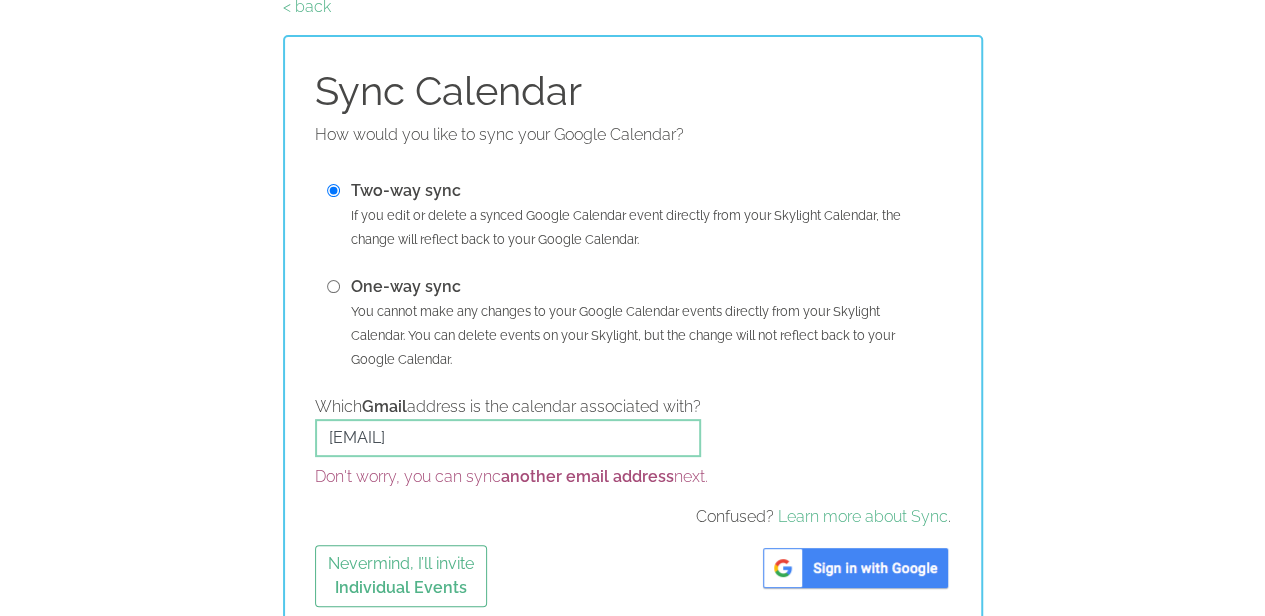 scroll, scrollTop: 116, scrollLeft: 0, axis: vertical 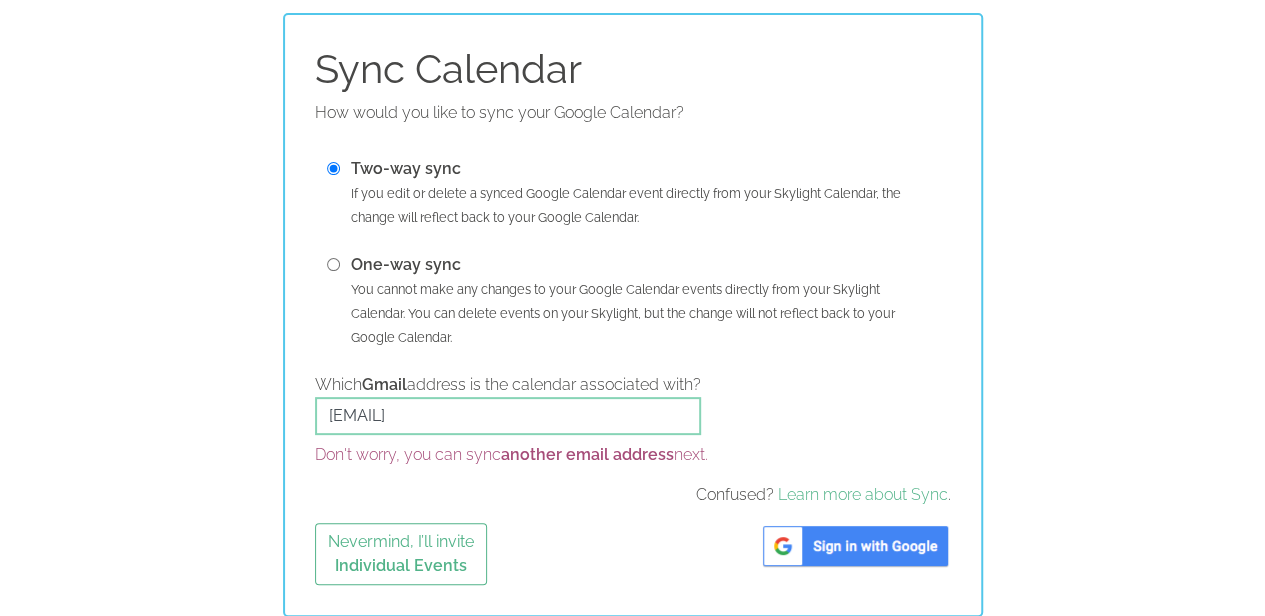 click at bounding box center (855, 546) 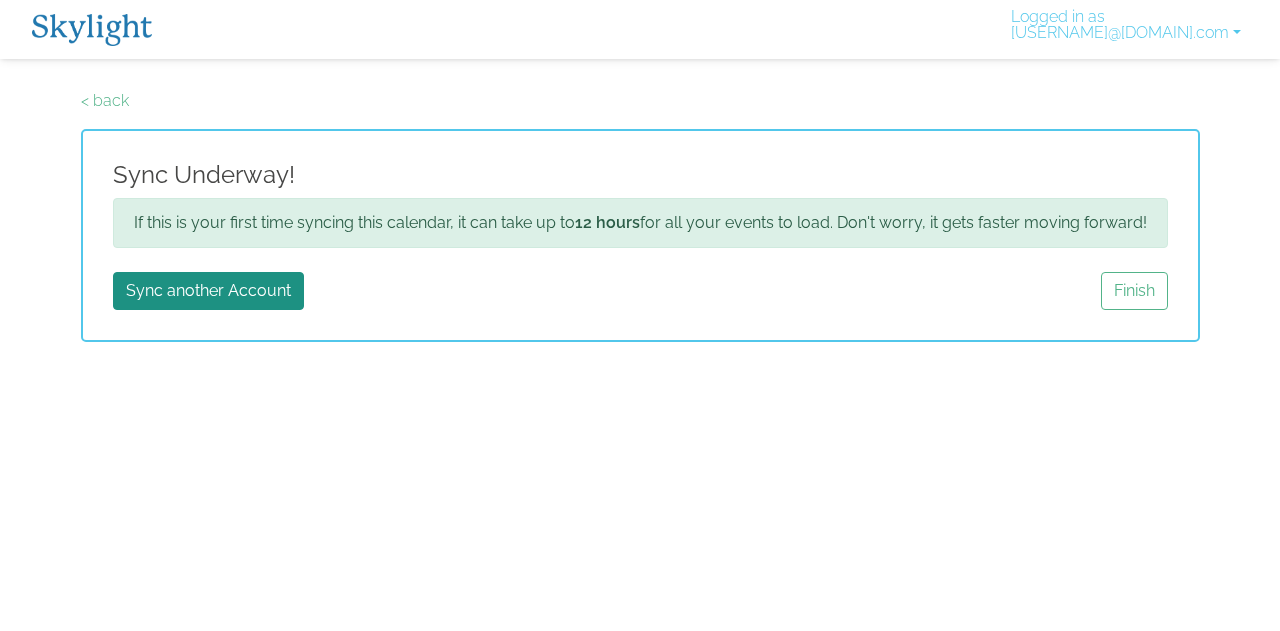 scroll, scrollTop: 0, scrollLeft: 0, axis: both 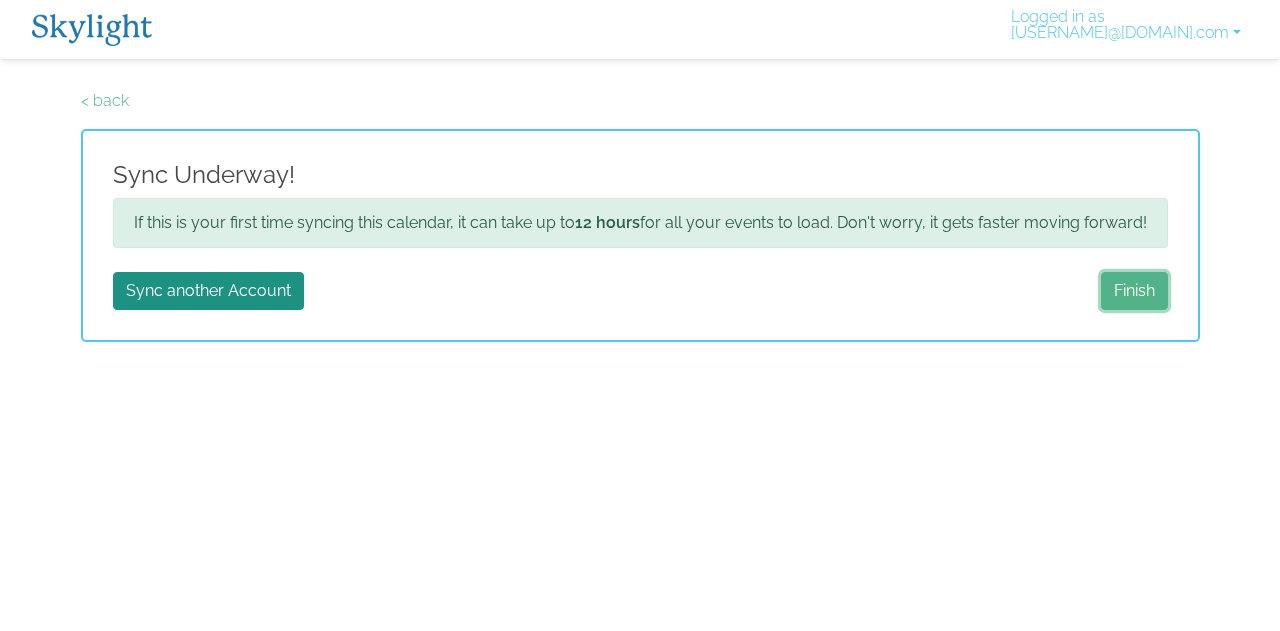 click on "Finish" at bounding box center [1134, 291] 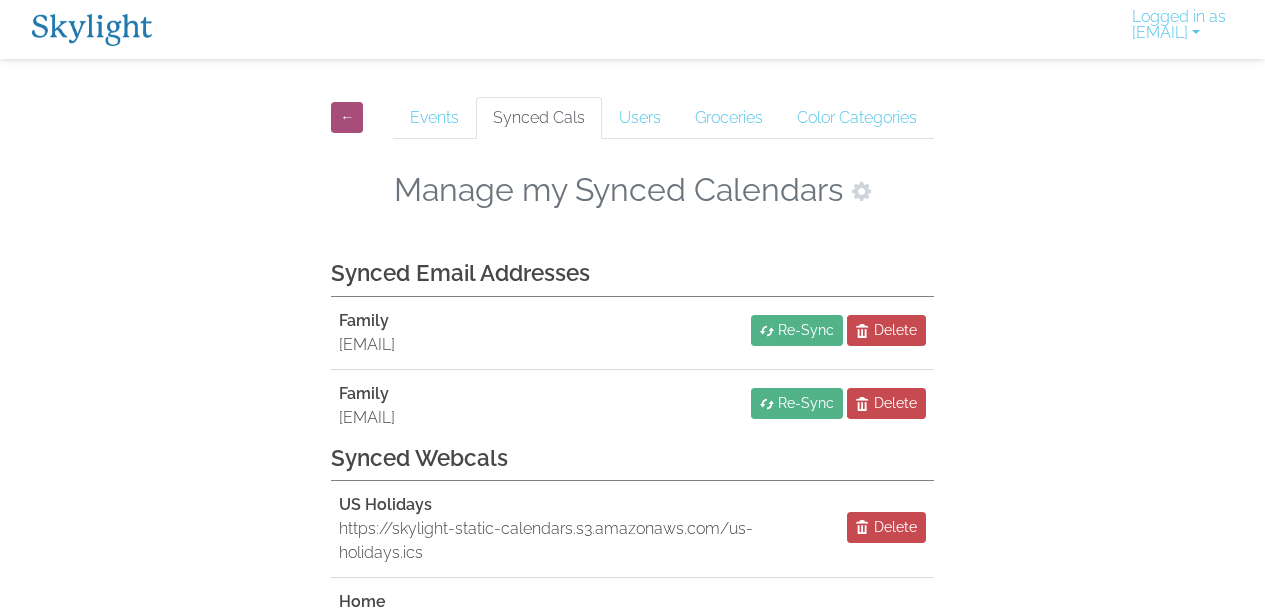 scroll, scrollTop: 0, scrollLeft: 0, axis: both 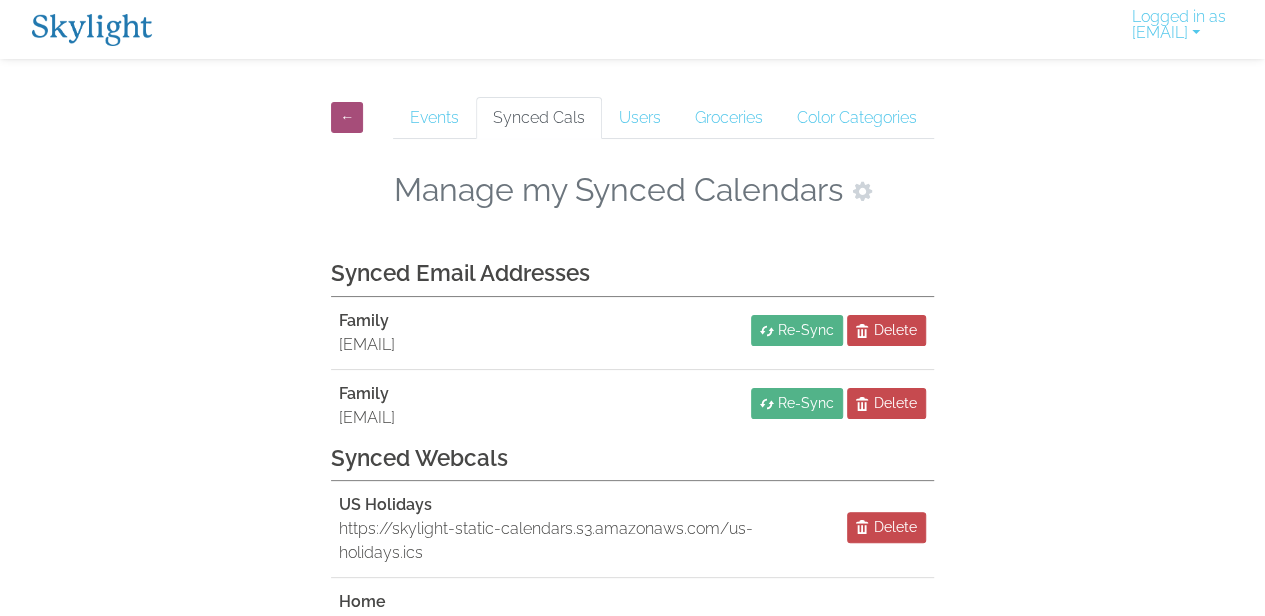 click on "← Events Synced Cals Users Groceries Color Categories Manage my Synced Calendars Synced Email Addresses Family [EMAIL]  Re-Sync  Delete Family [EMAIL]  Re-Sync  Delete Synced Webcals US Holidays https://skylight-static-calendars.s3.amazonaws.com/us-holidays.ics  Delete Home webcal://p57-caldav.icloud.com/published/2/OTEyMTM5MTE5MTIxMzkxMSOyaICflh6gvJak61GYcqJ1eGvrs-kG9CP15SUerGUI  Delete Calendar webcal://p57-caldav.icloud.com/published/2/OTEyMTM5MTE5MTIxMzkxMSOyaICflh6gvJak61GYcqJxAK54J7sbonxs4t_lKijgMamgN7T2Q0qqtPv7ukV7IzzOSBMuzDVvwcdW2QVzJ3c  Delete Sync a New Calendar" at bounding box center (632, 485) 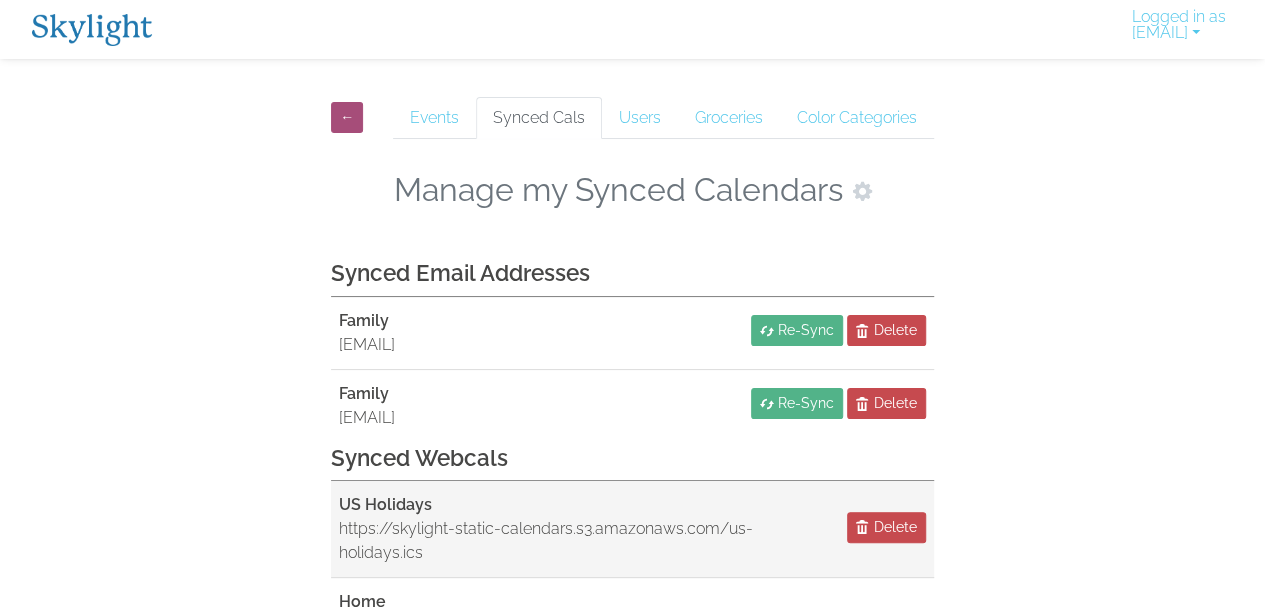 click on "https://skylight-static-calendars.s3.amazonaws.com/us-holidays.ics" at bounding box center [575, 541] 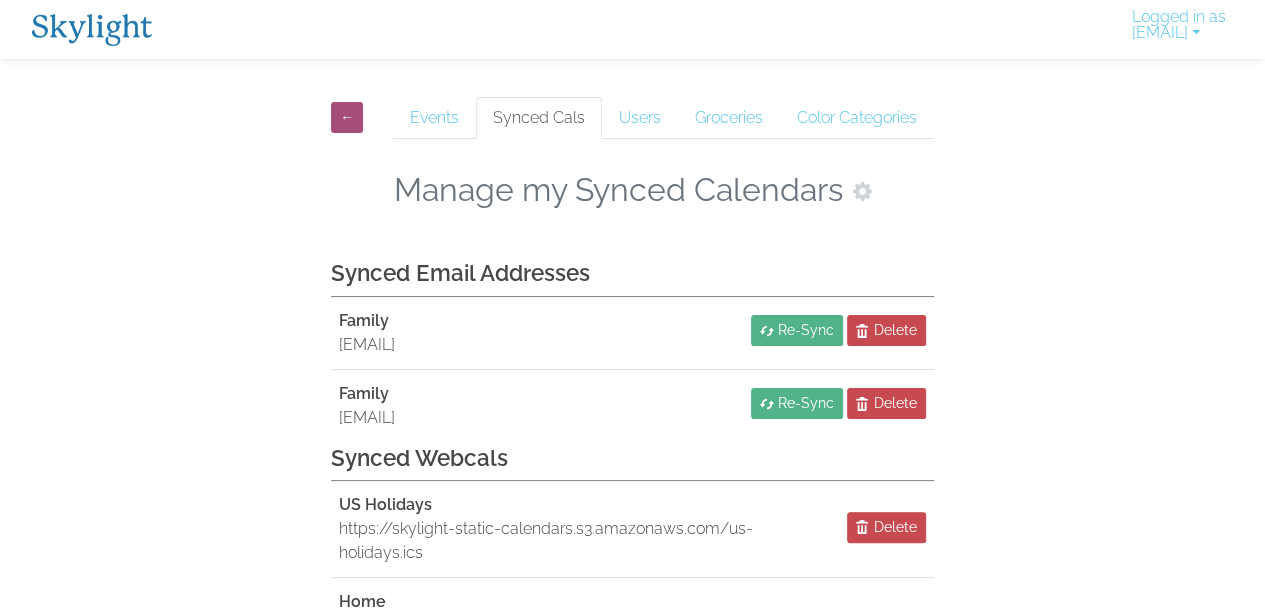 click on "← Events Synced Cals Users Groceries Color Categories Manage my Synced Calendars Synced Email Addresses Family [EMAIL]  Re-Sync  Delete Family [EMAIL]  Re-Sync  Delete Synced Webcals US Holidays https://skylight-static-calendars.s3.amazonaws.com/us-holidays.ics  Delete Home webcal://p57-caldav.icloud.com/published/2/OTEyMTM5MTE5MTIxMzkxMSOyaICflh6gvJak61GYcqJ1eGvrs-kG9CP15SUerGUI  Delete Calendar webcal://p57-caldav.icloud.com/published/2/OTEyMTM5MTE5MTIxMzkxMSOyaICflh6gvJak61GYcqJxAK54J7sbonxs4t_lKijgMamgN7T2Q0qqtPv7ukV7IzzOSBMuzDVvwcdW2QVzJ3c  Delete Sync a New Calendar" at bounding box center (632, 485) 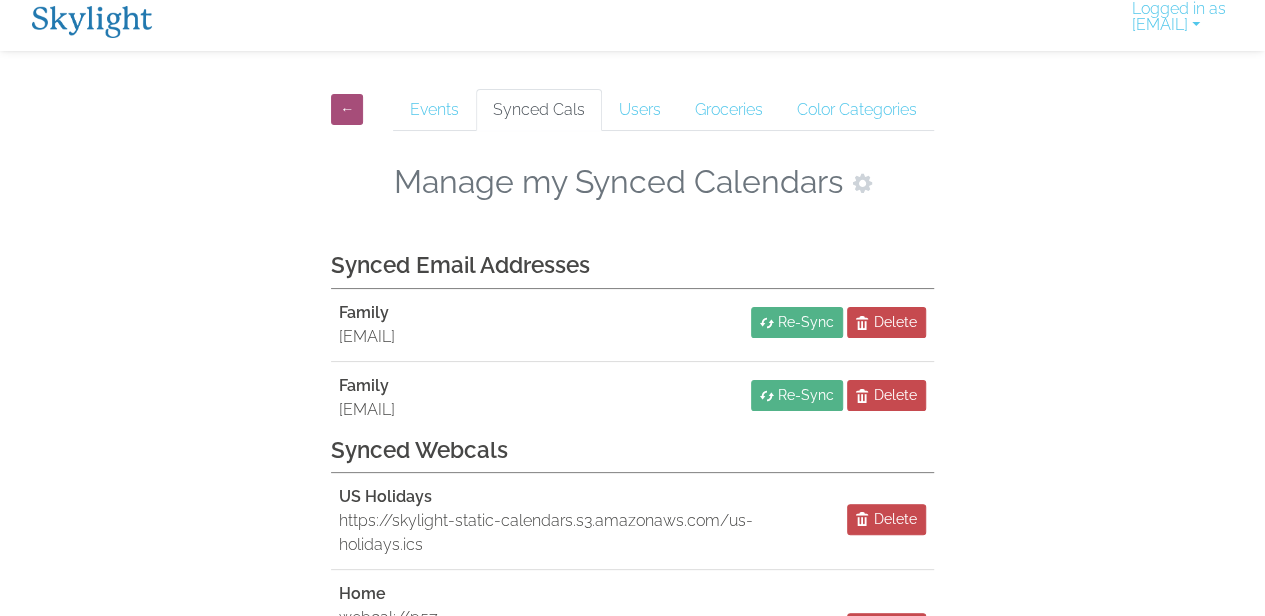 scroll, scrollTop: 0, scrollLeft: 0, axis: both 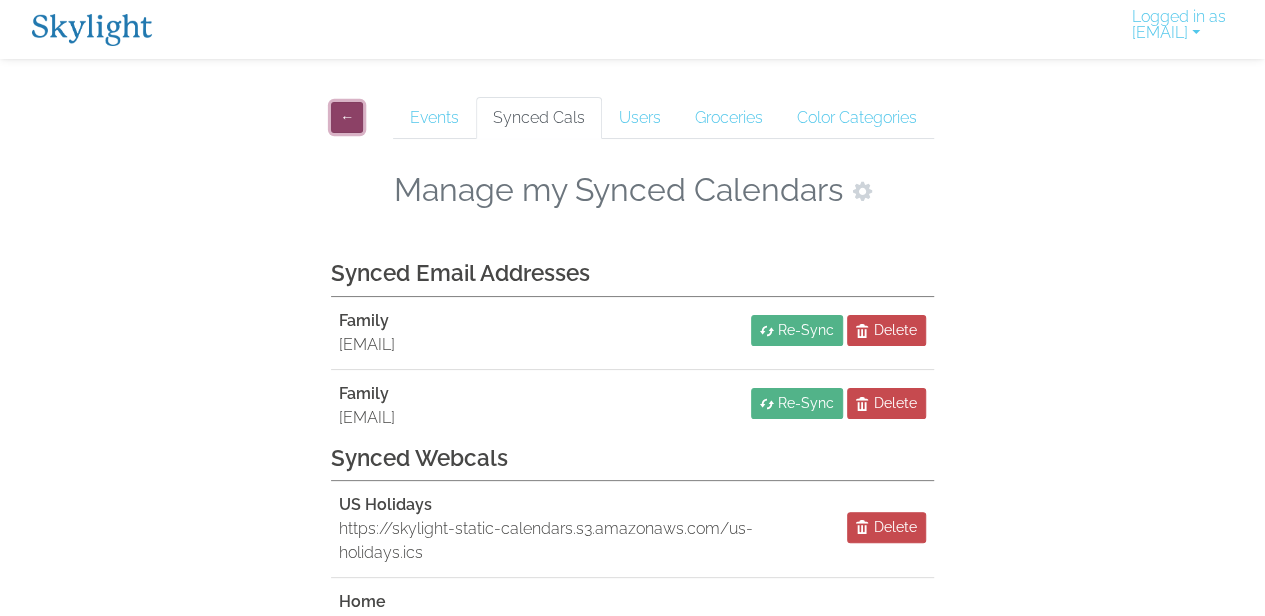 click on "←" at bounding box center [347, 117] 